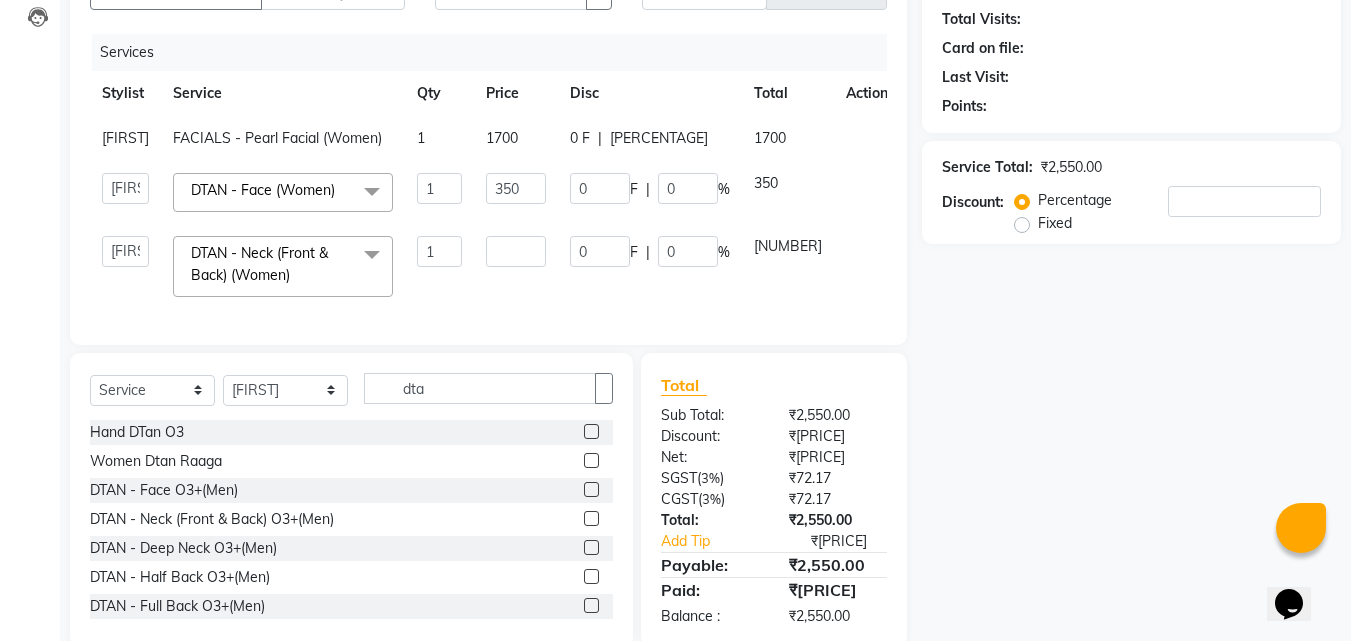 scroll, scrollTop: 215, scrollLeft: 0, axis: vertical 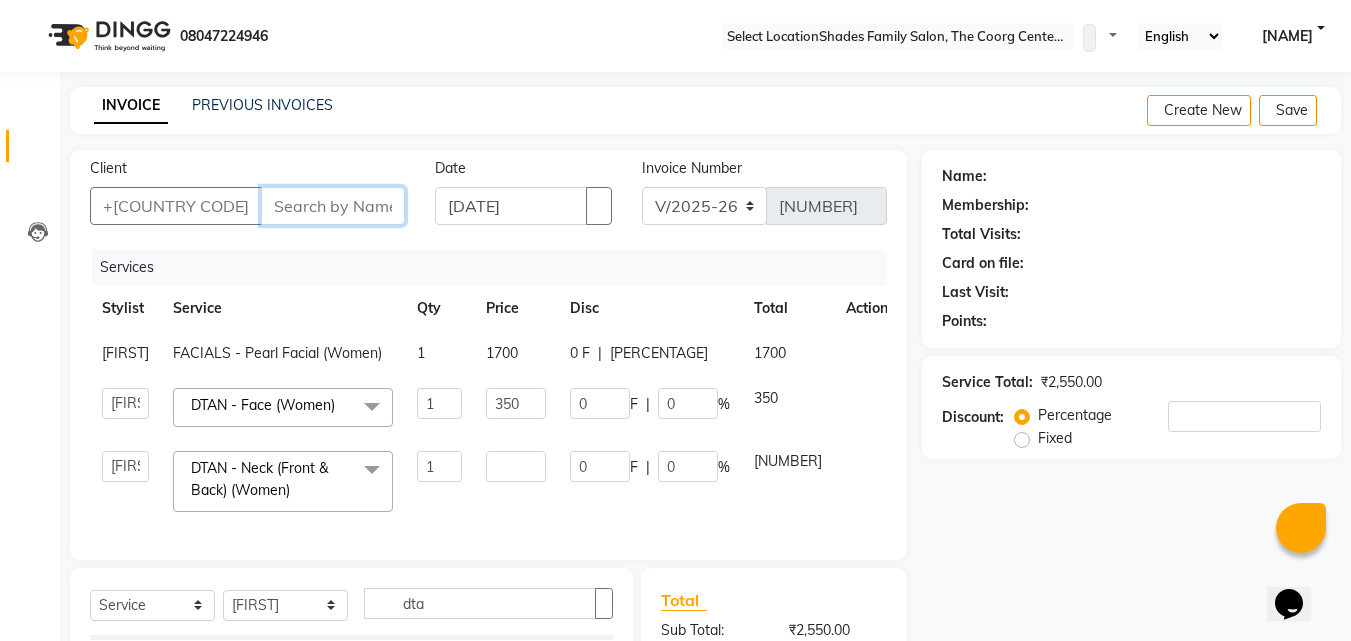 click on "Client" at bounding box center (333, 206) 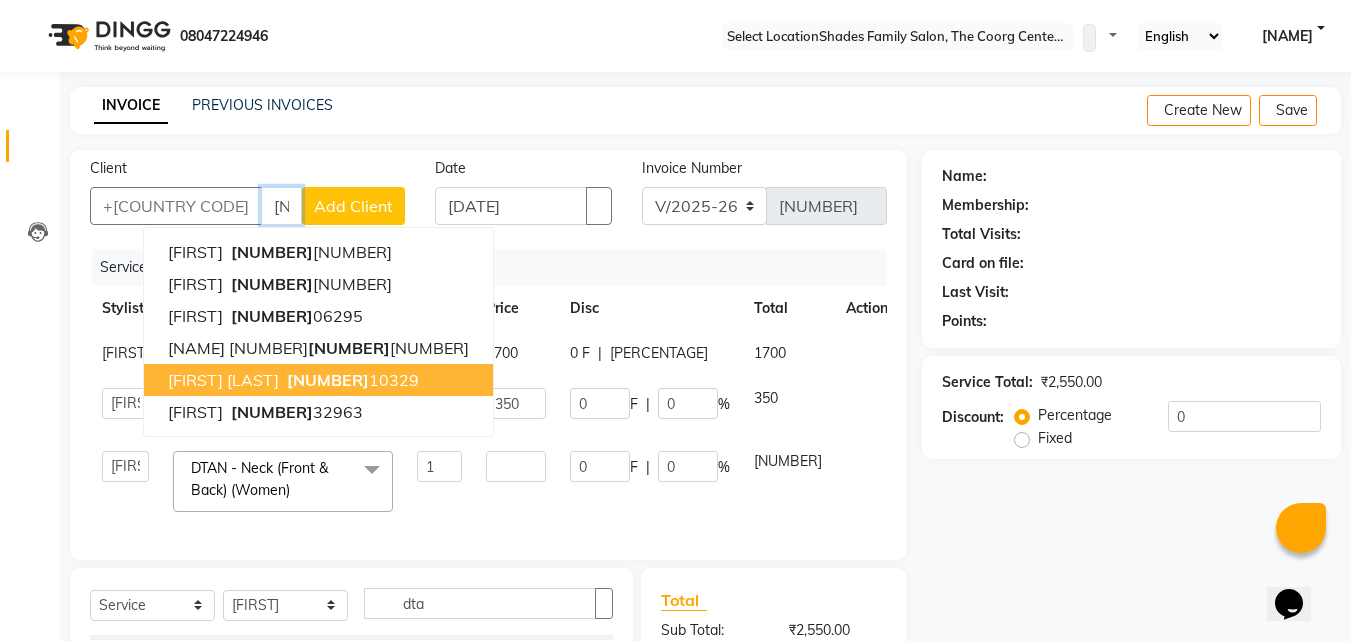click on "[NUMBER]" at bounding box center (328, 380) 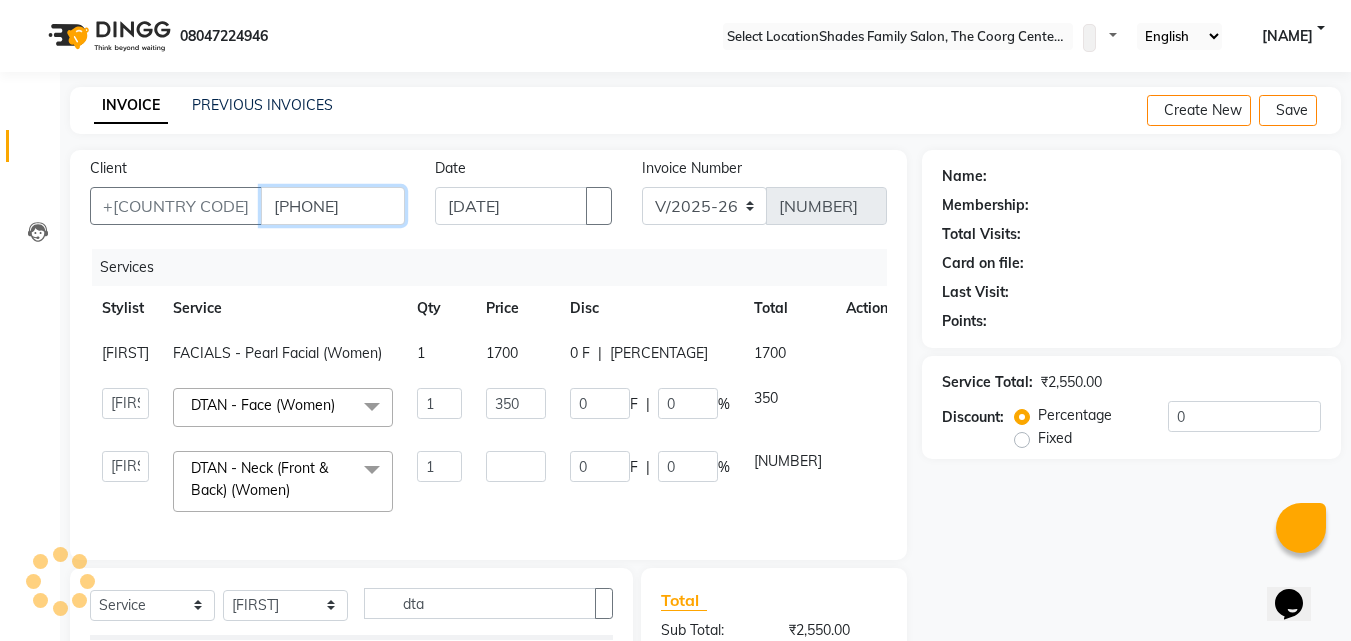 type on "[PHONE]" 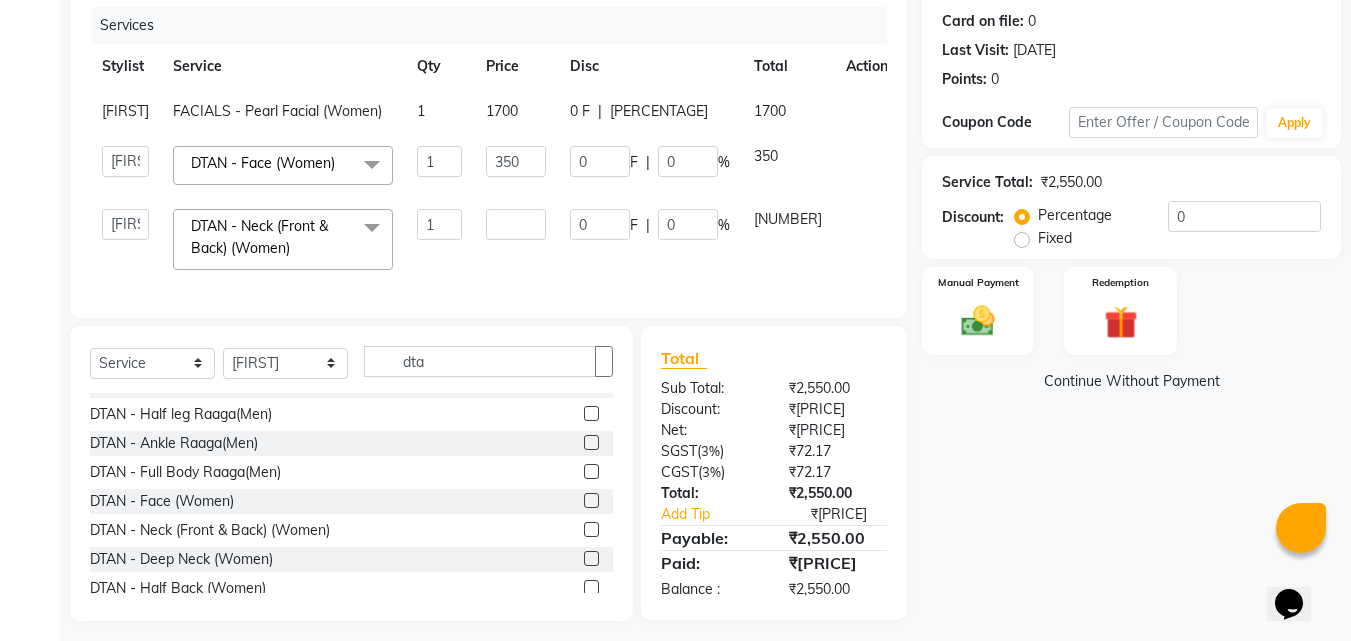 scroll, scrollTop: 300, scrollLeft: 0, axis: vertical 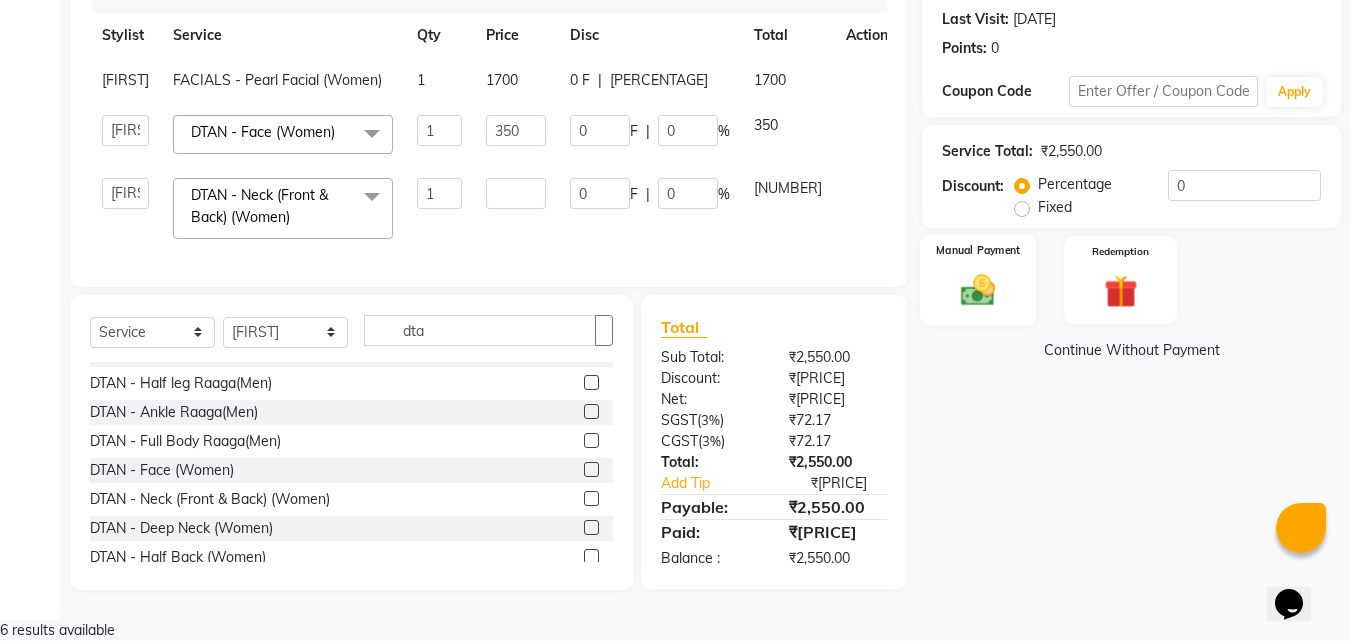 click at bounding box center (978, 290) 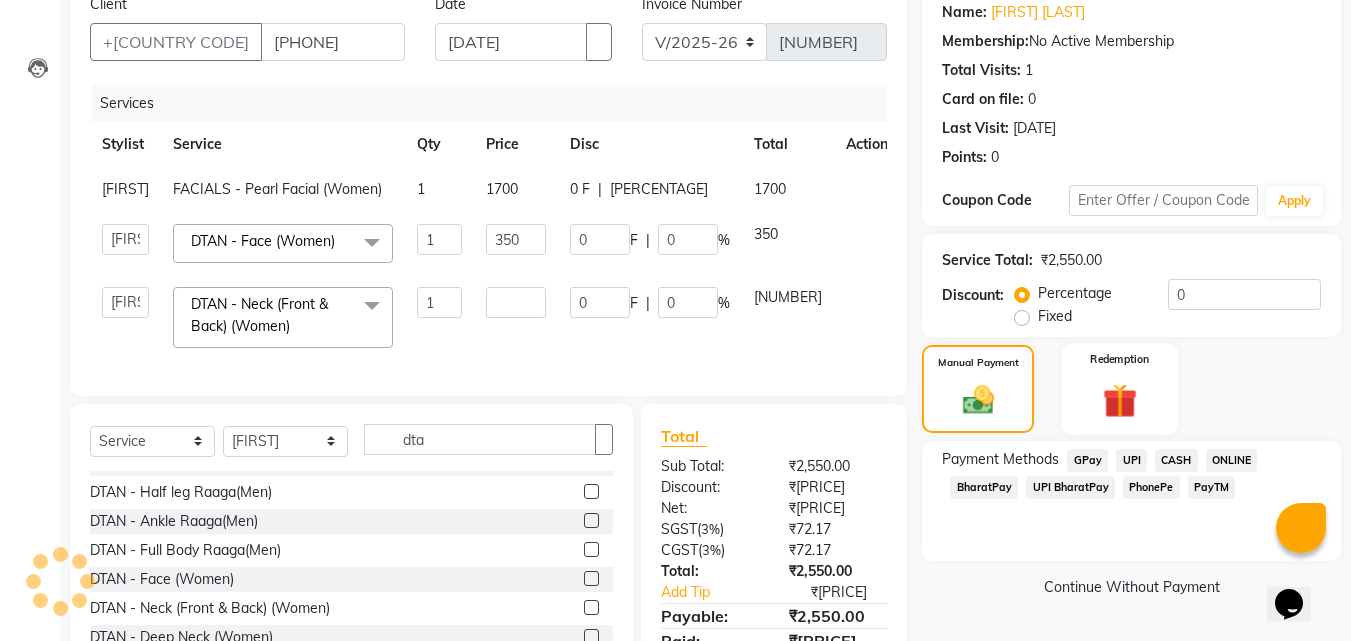 scroll, scrollTop: 200, scrollLeft: 0, axis: vertical 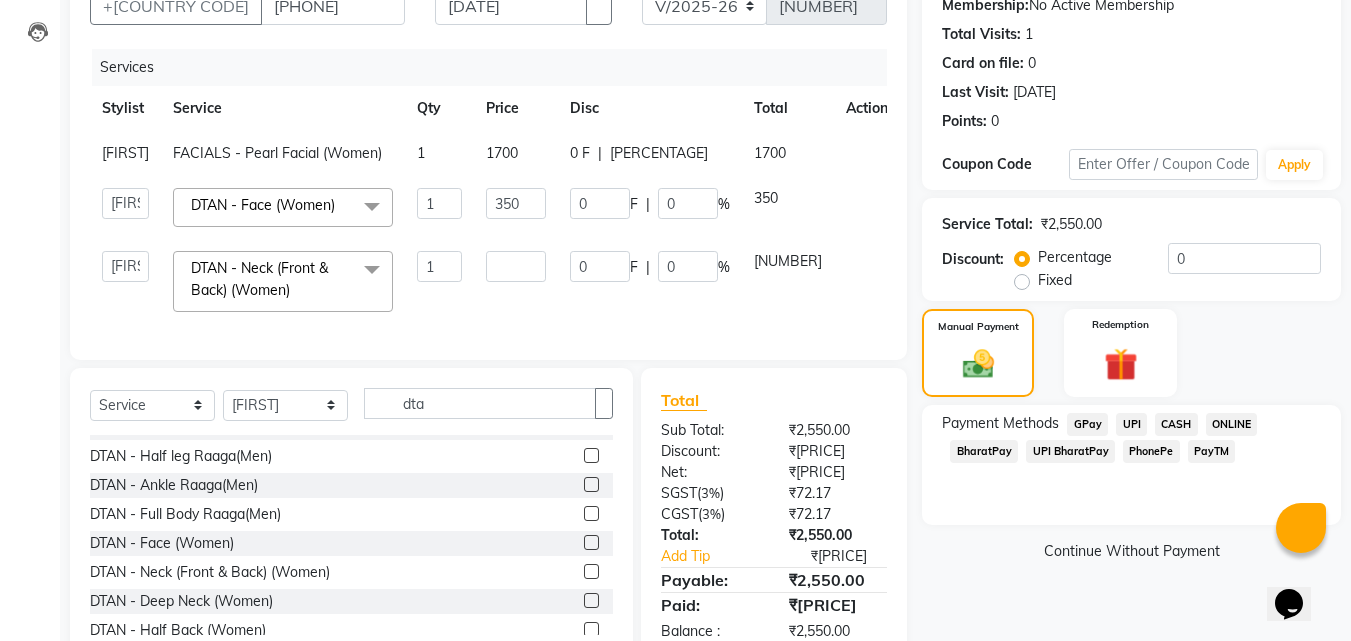 click on "ONLINE" at bounding box center (1087, 424) 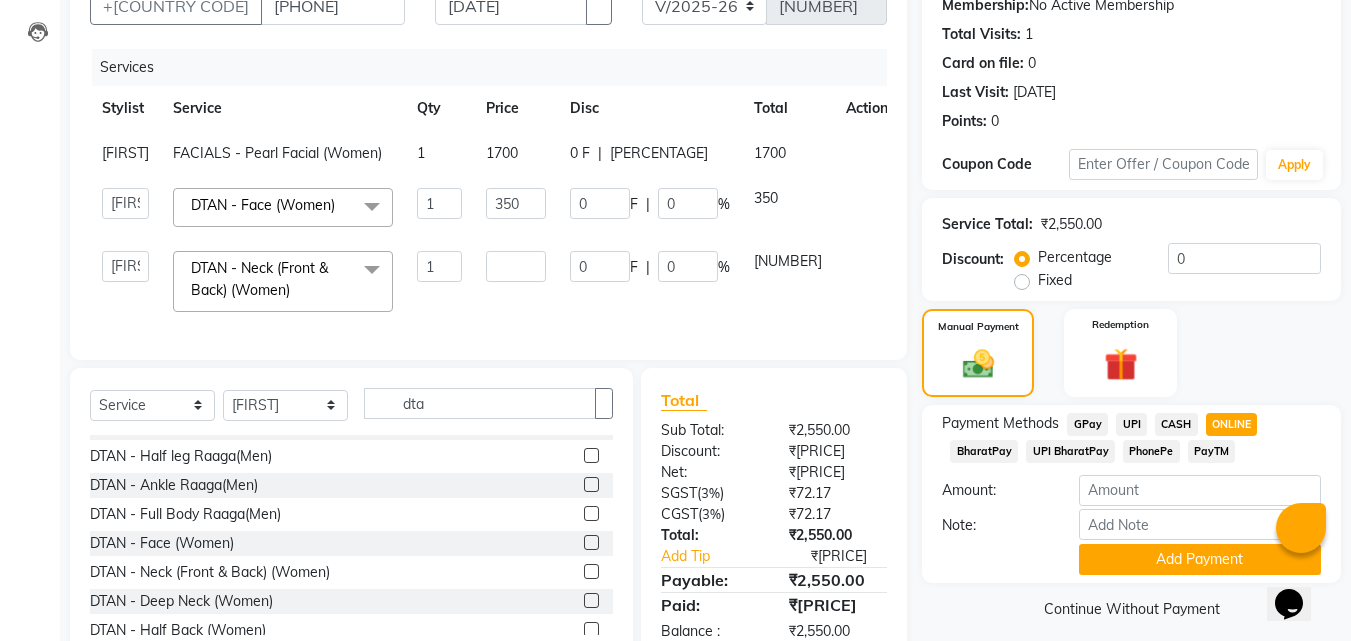 scroll, scrollTop: 300, scrollLeft: 0, axis: vertical 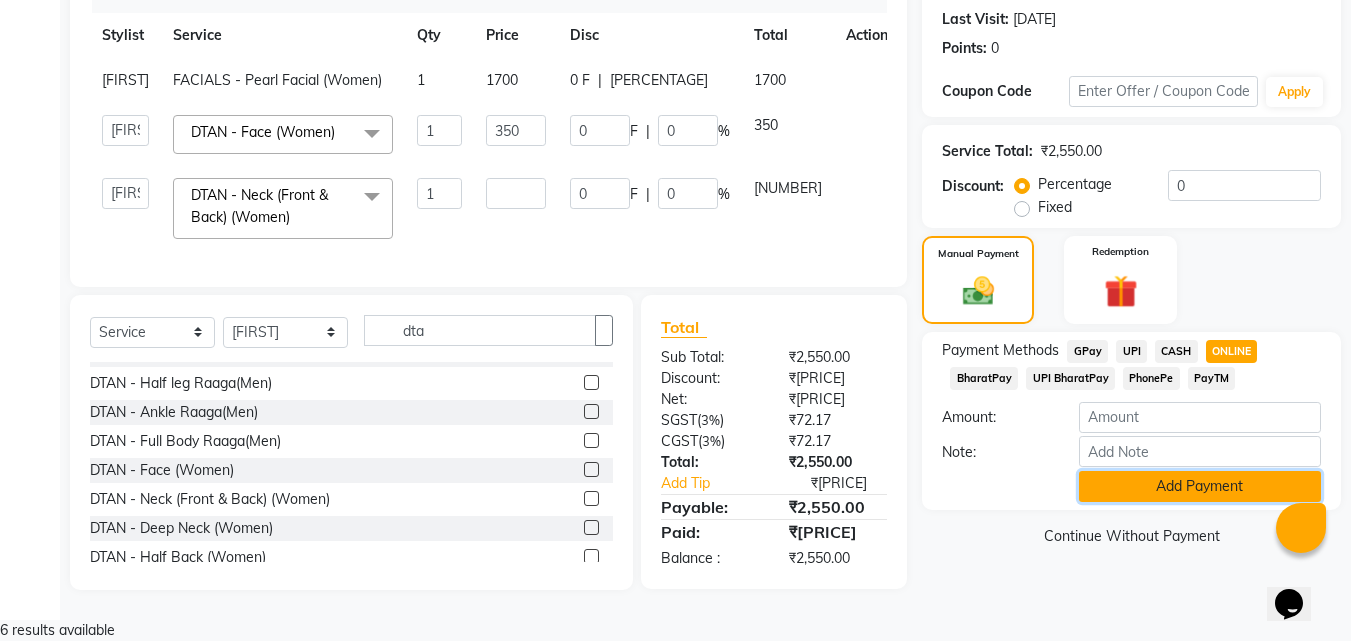 click on "Add Payment" at bounding box center (1200, 486) 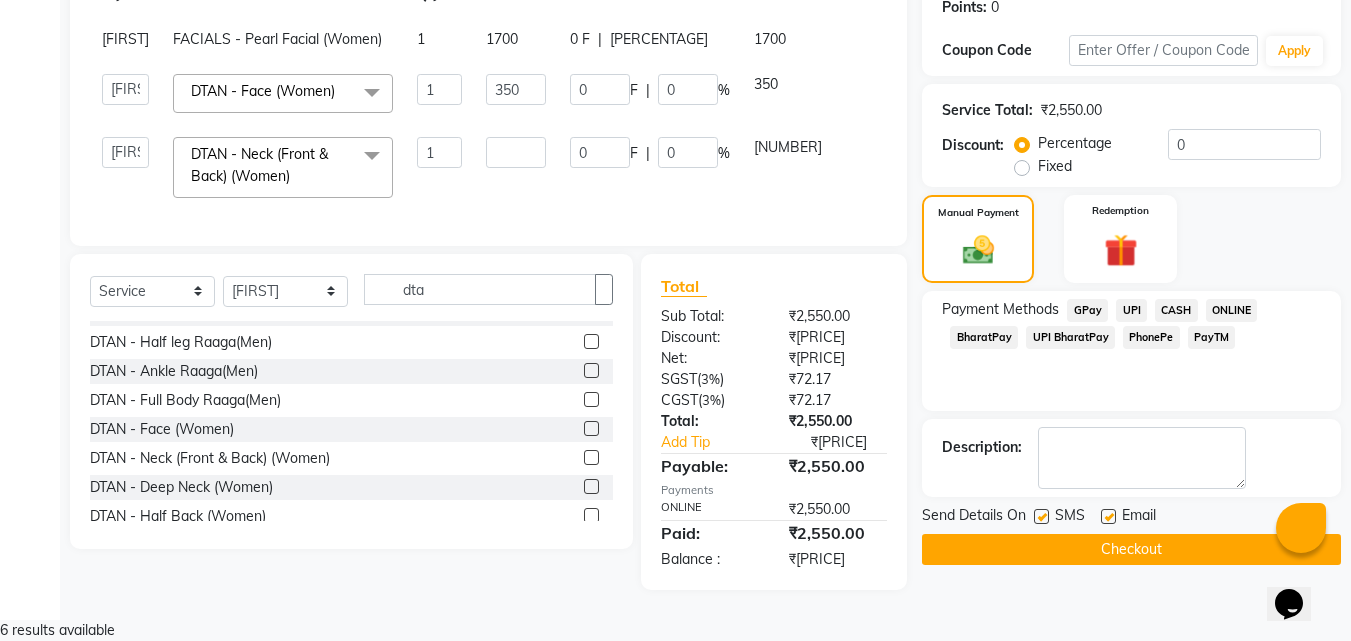 scroll, scrollTop: 341, scrollLeft: 0, axis: vertical 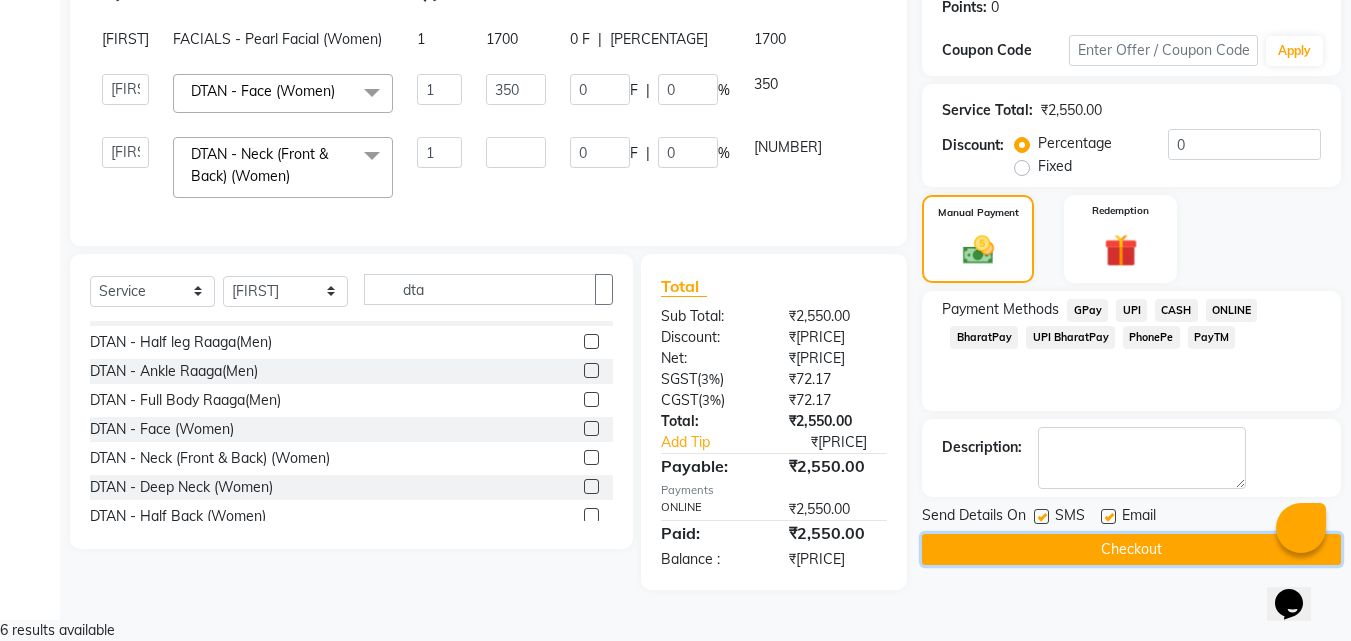 click on "Checkout" at bounding box center (1131, 549) 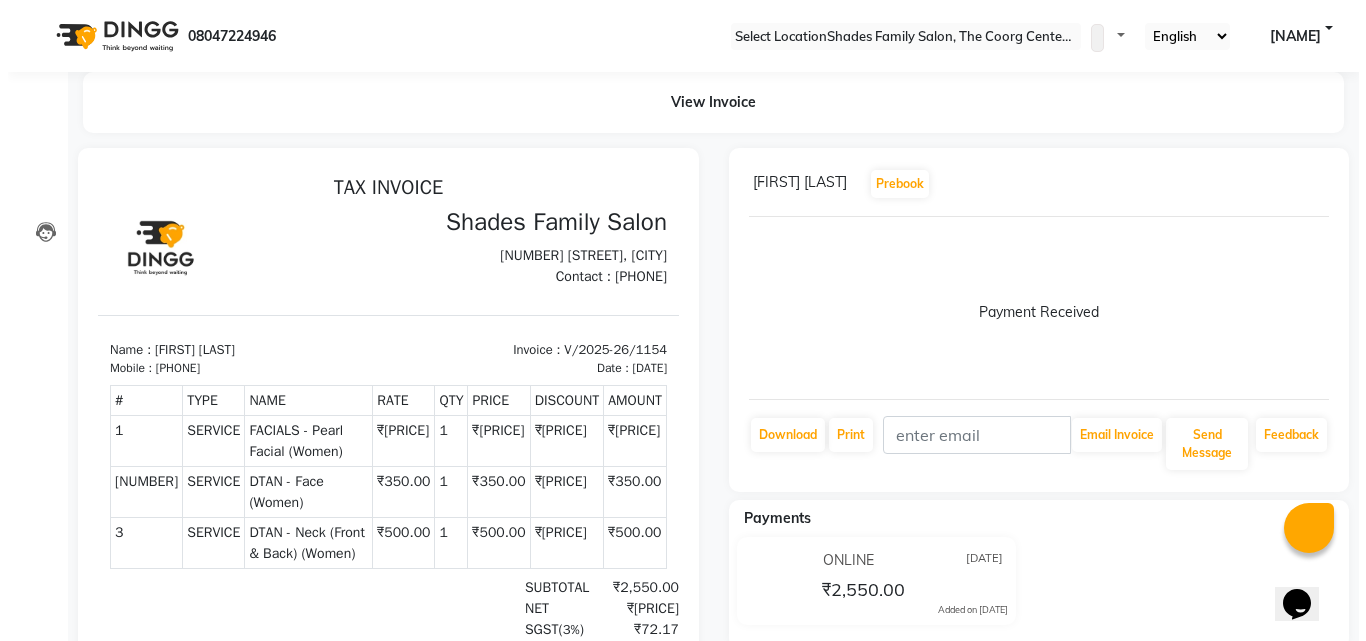 scroll, scrollTop: 0, scrollLeft: 0, axis: both 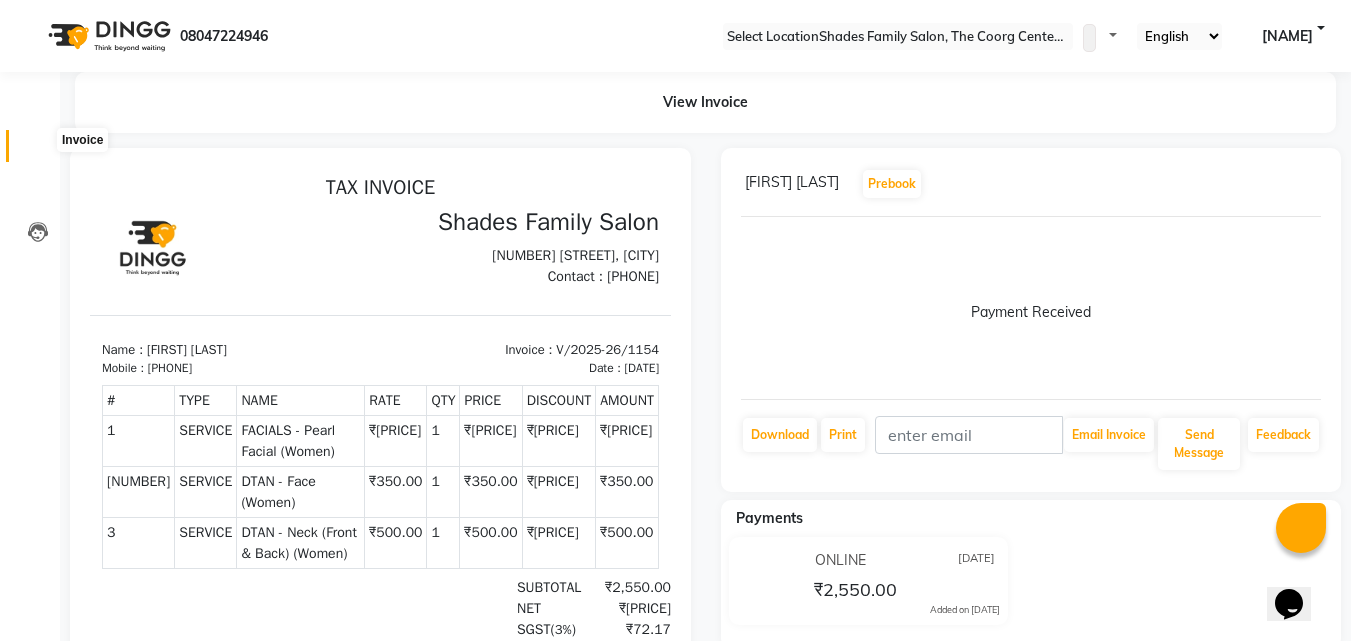 click at bounding box center [38, 151] 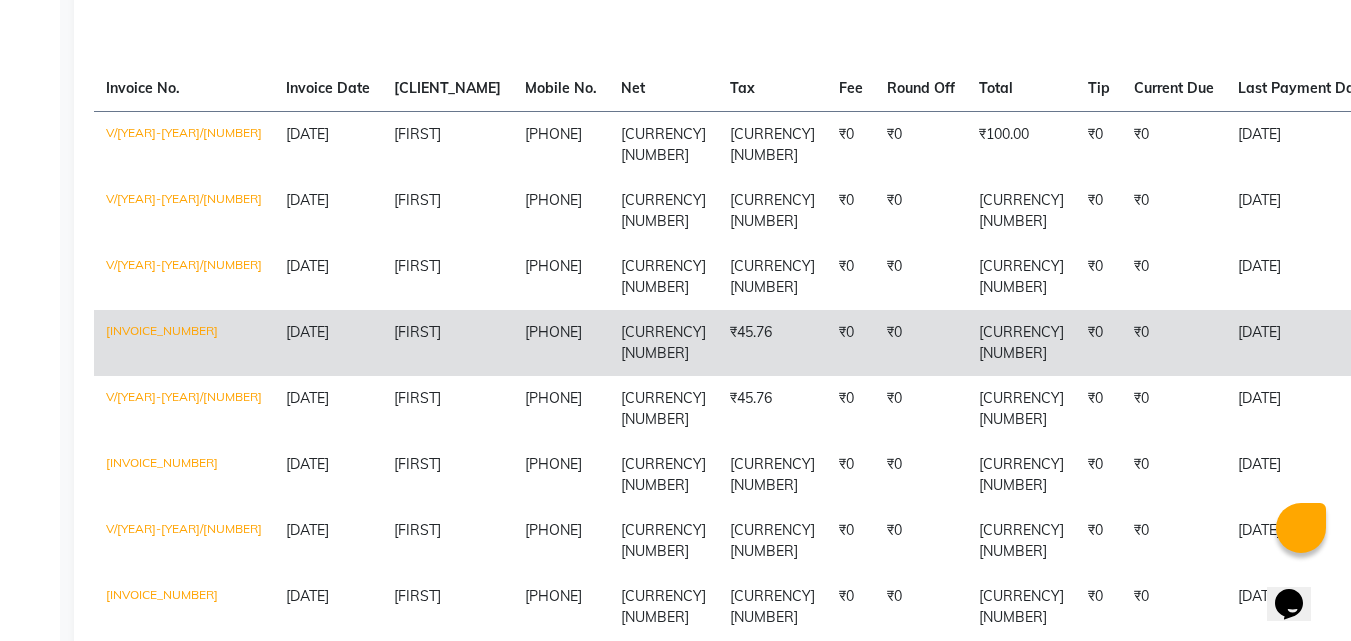 scroll, scrollTop: 0, scrollLeft: 0, axis: both 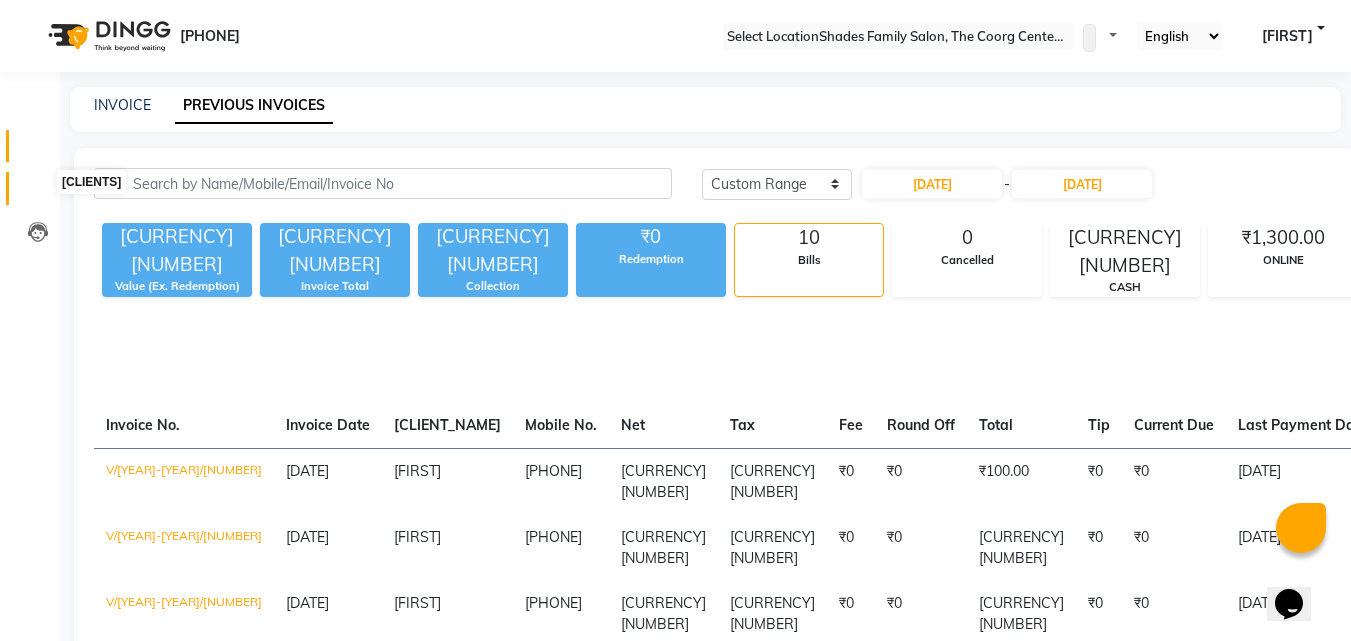click at bounding box center [38, 193] 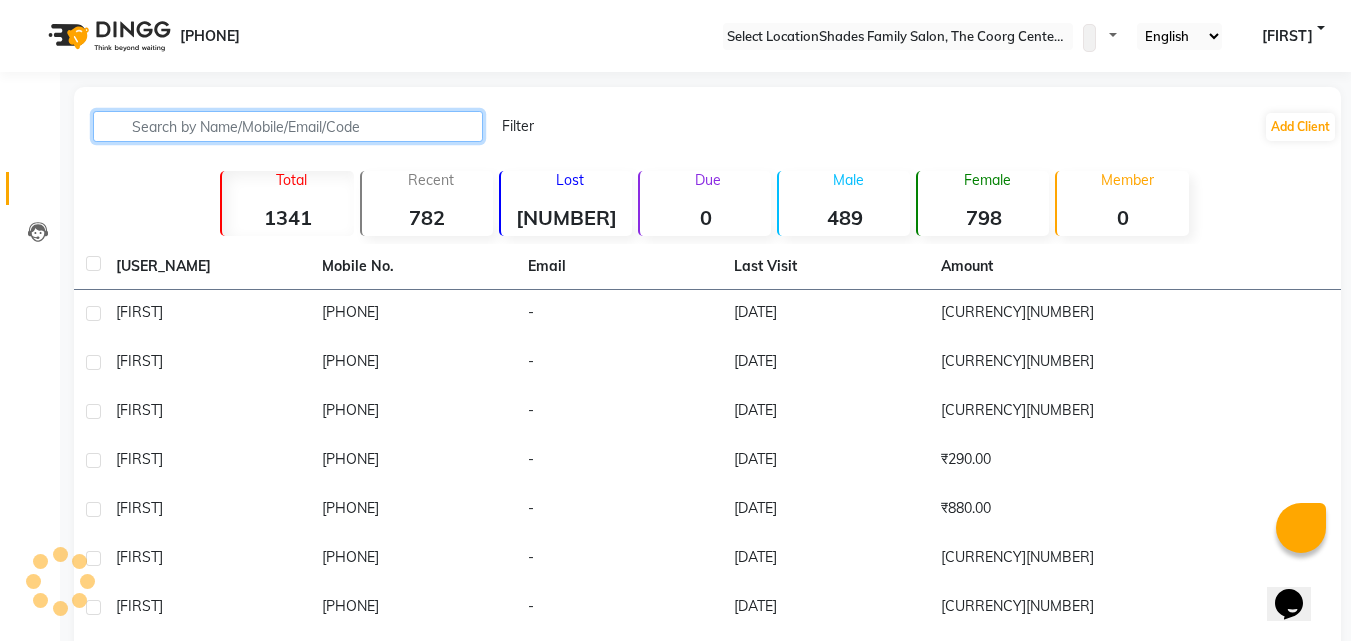 click at bounding box center (288, 126) 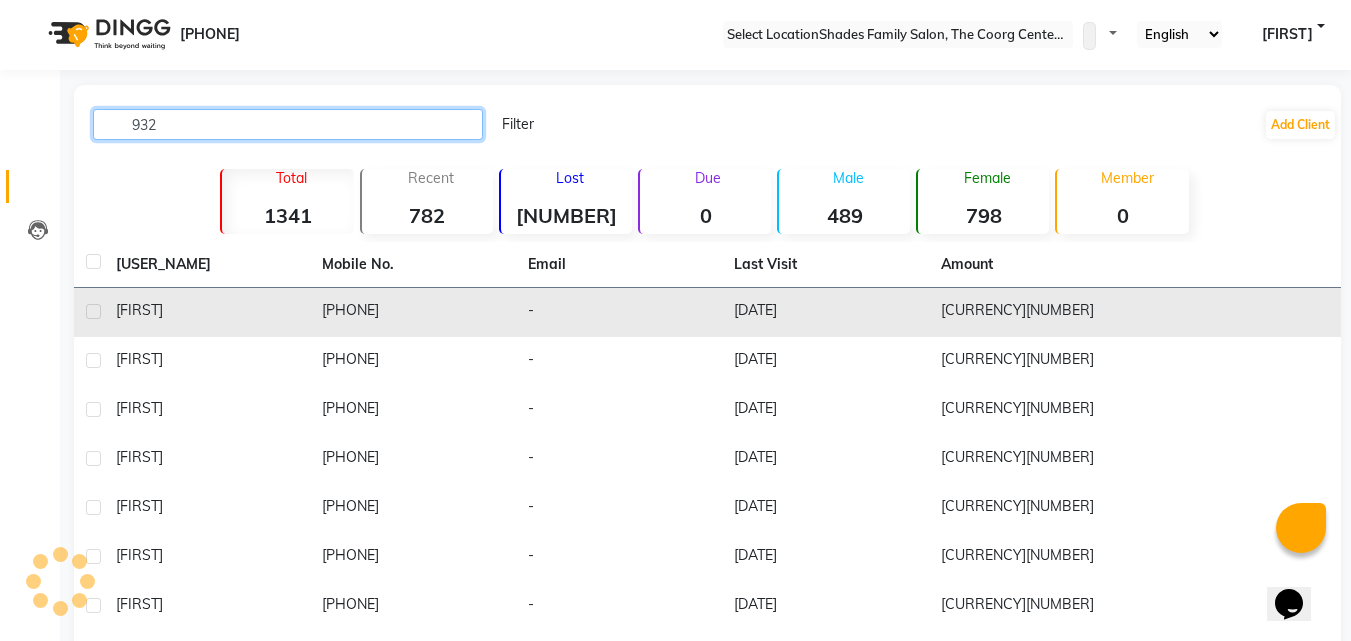 scroll, scrollTop: 0, scrollLeft: 0, axis: both 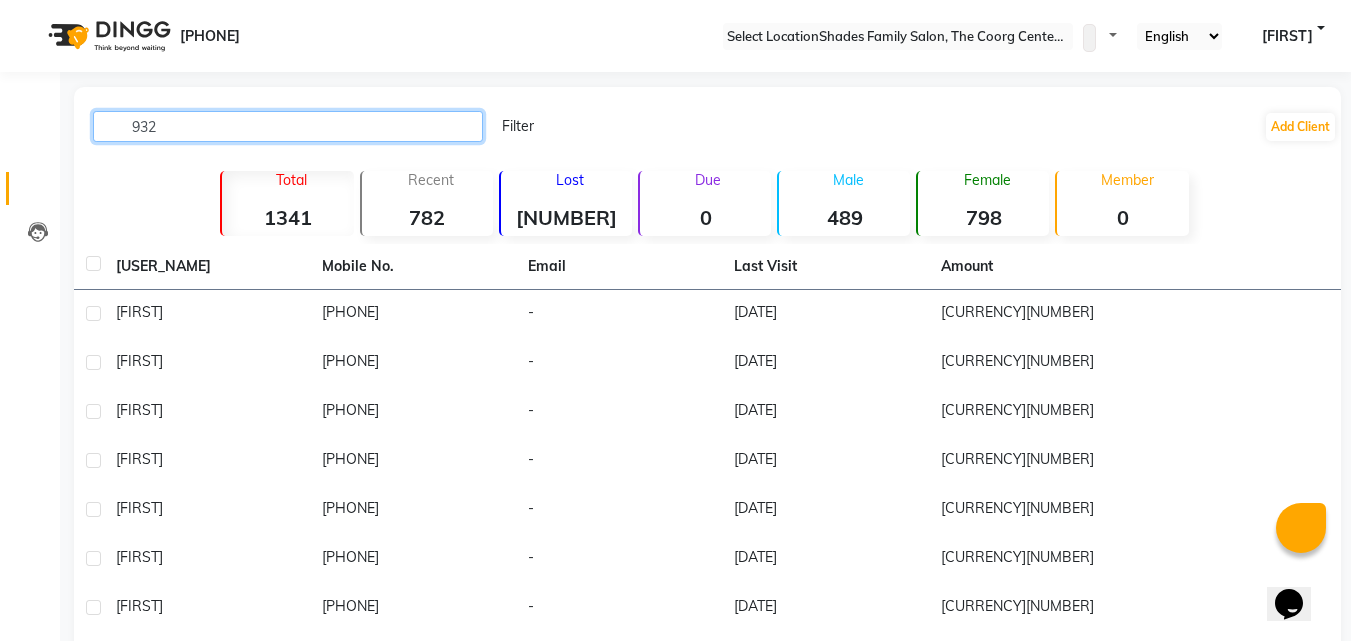 click on "932" at bounding box center [288, 126] 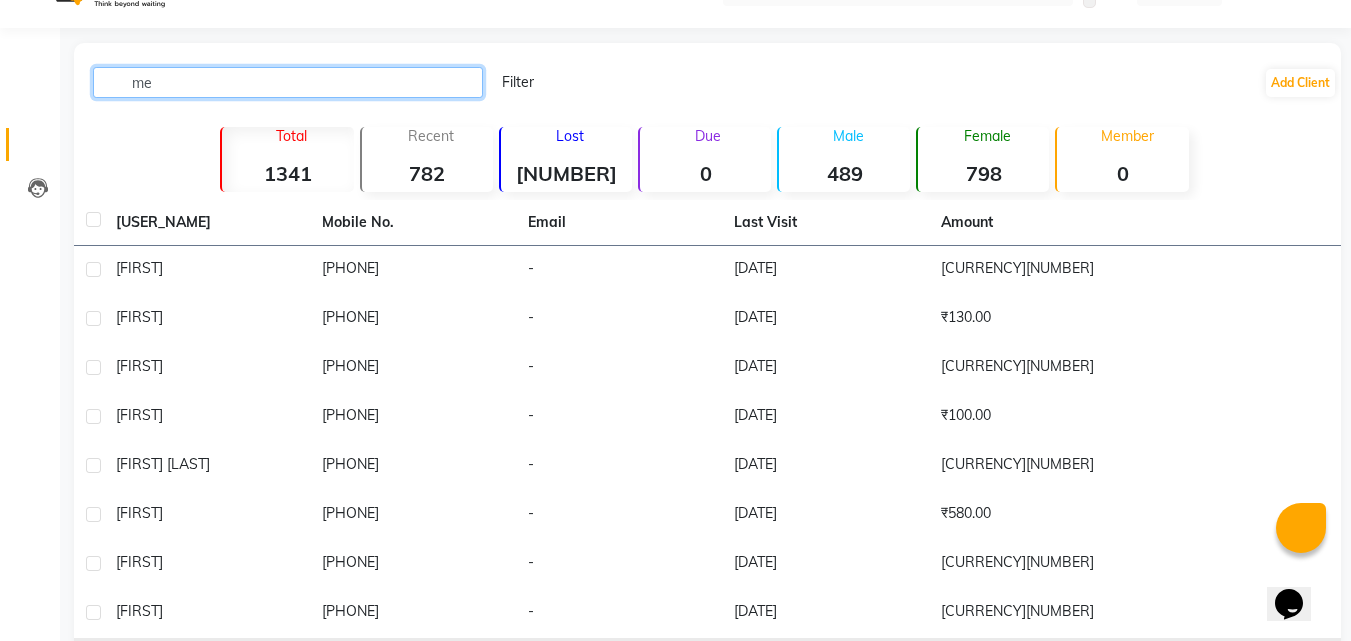 scroll, scrollTop: 25, scrollLeft: 0, axis: vertical 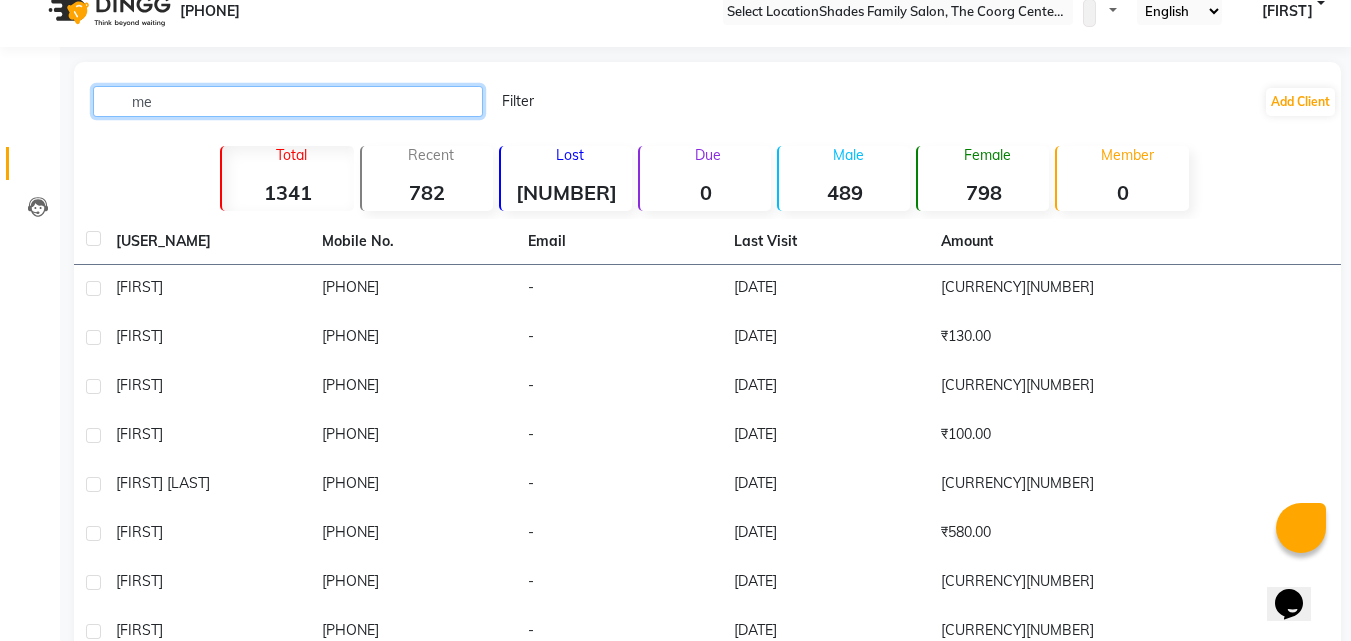 click on "me" at bounding box center (288, 101) 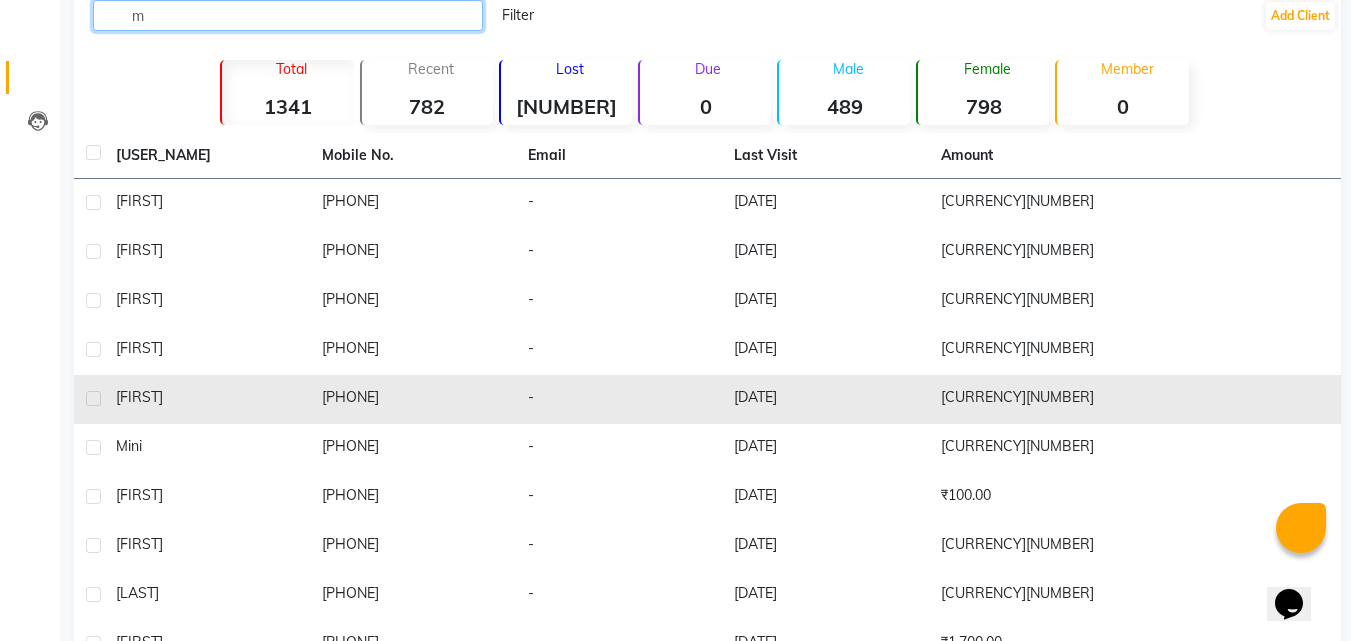 scroll, scrollTop: 0, scrollLeft: 0, axis: both 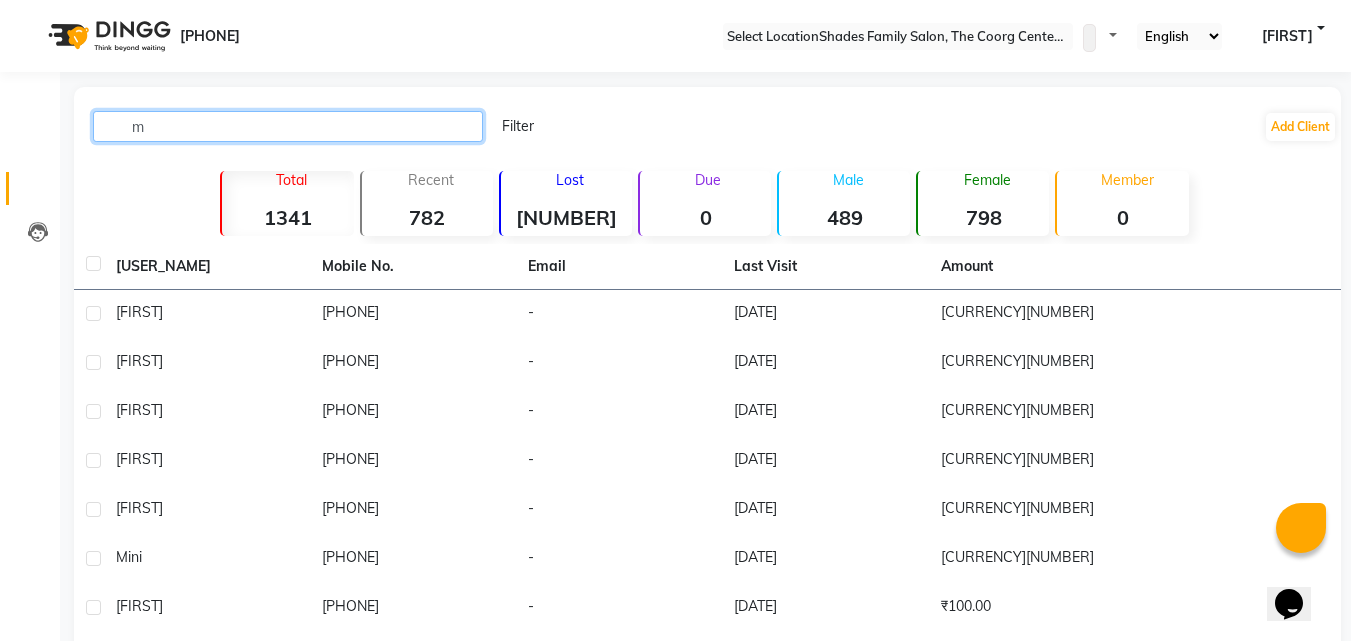 click on "m" at bounding box center [288, 126] 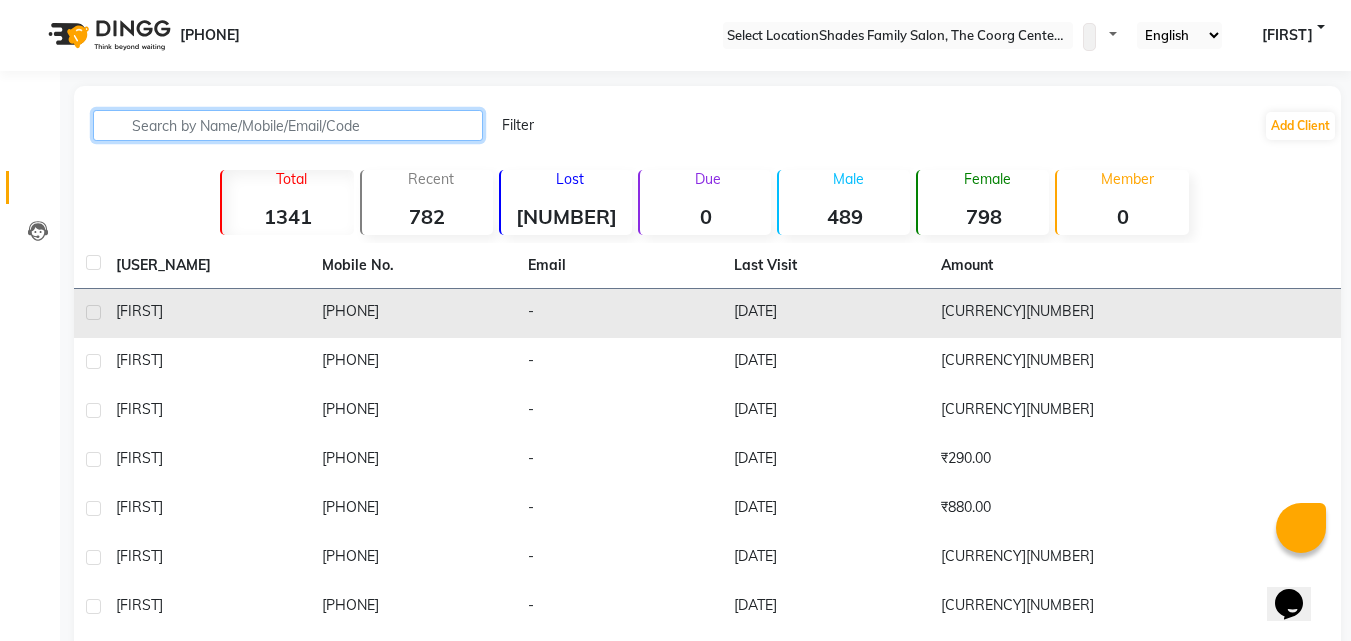 scroll, scrollTop: 0, scrollLeft: 0, axis: both 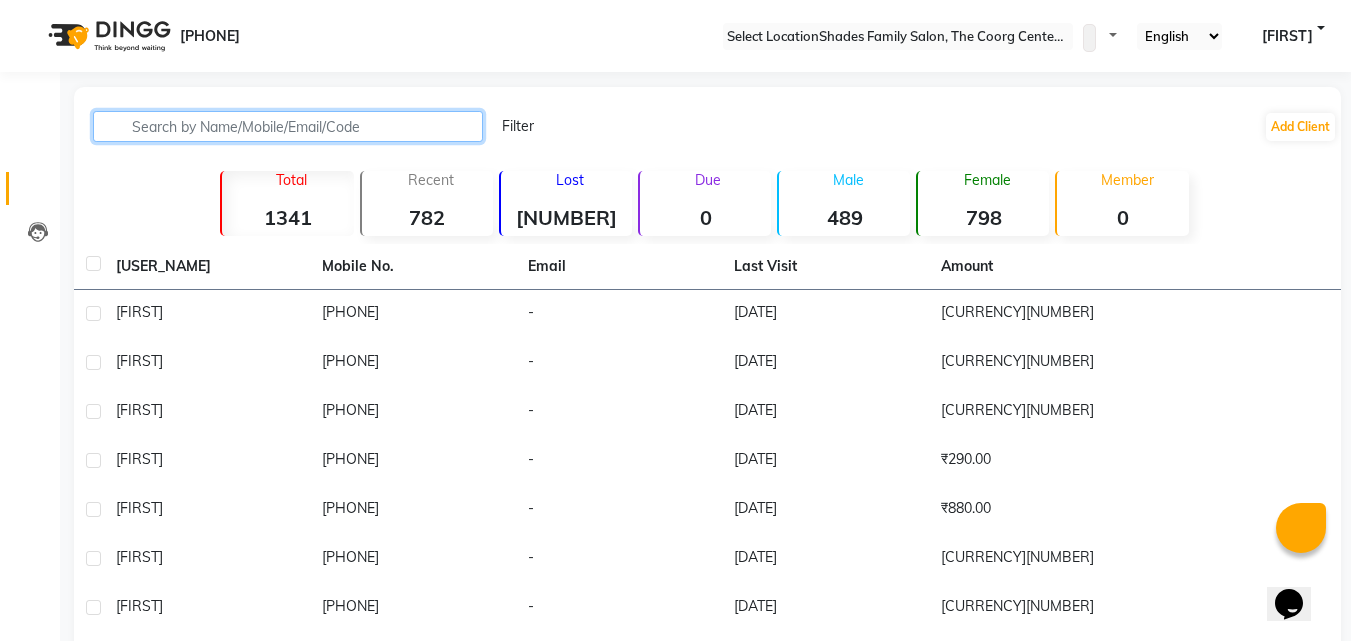 click at bounding box center [288, 126] 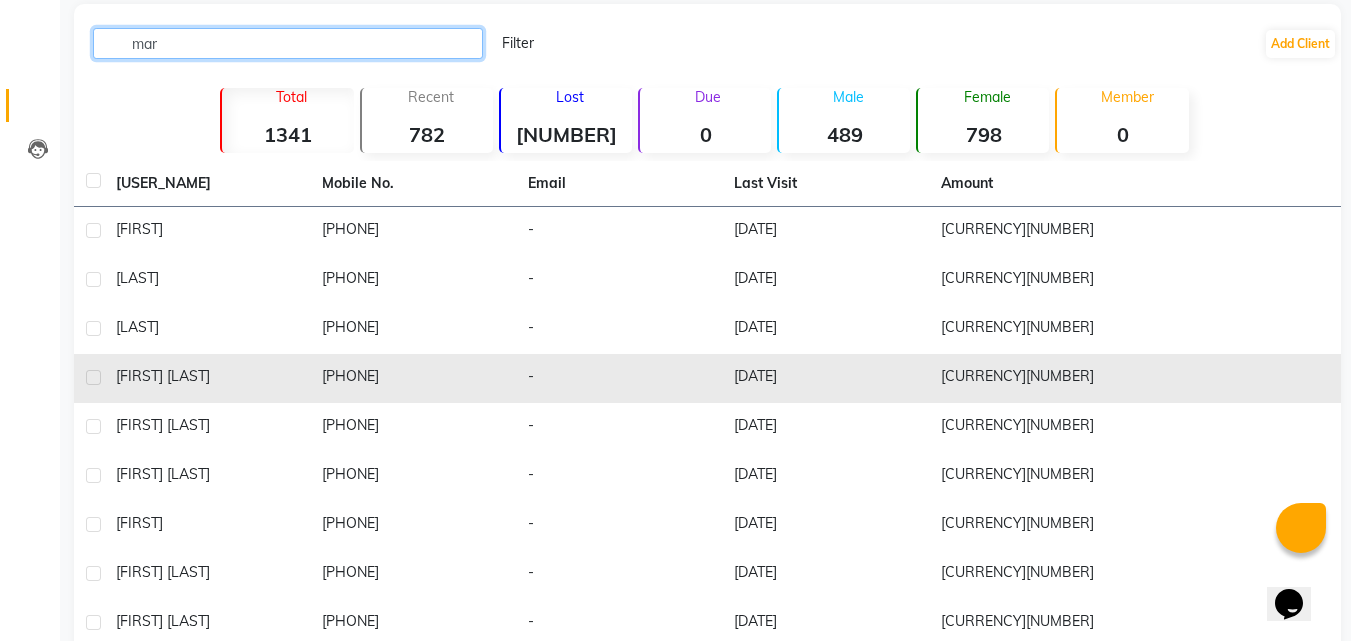 scroll, scrollTop: 225, scrollLeft: 0, axis: vertical 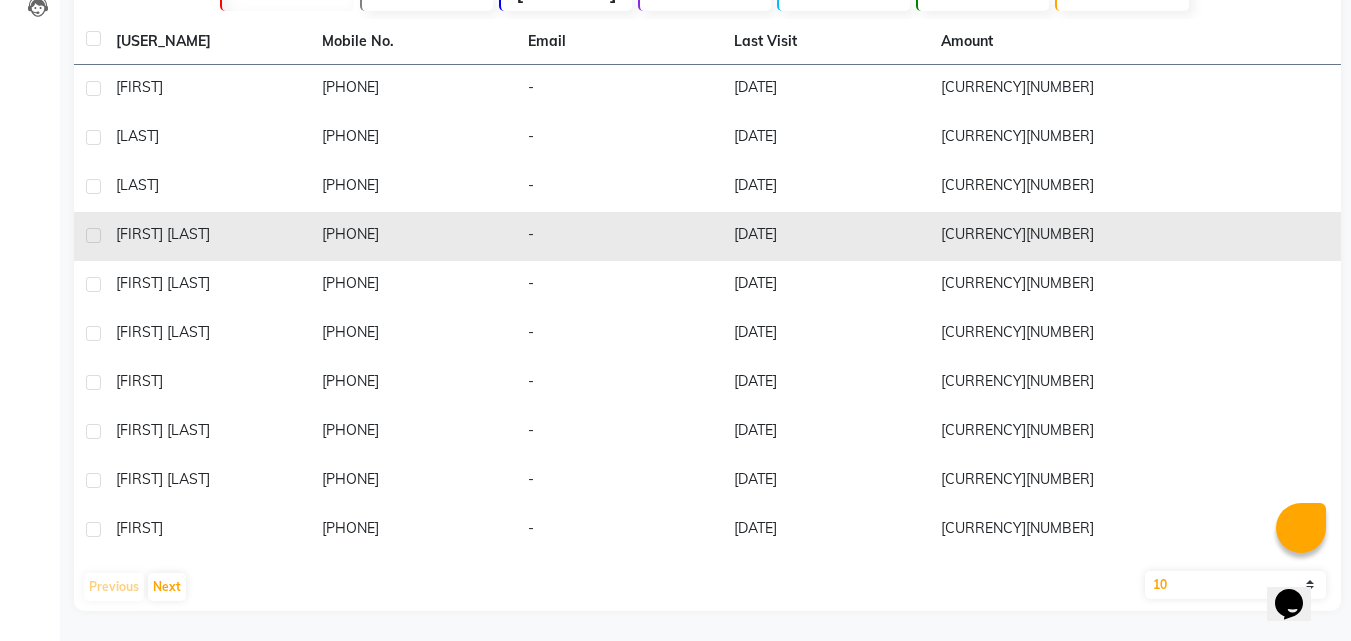 type on "mar" 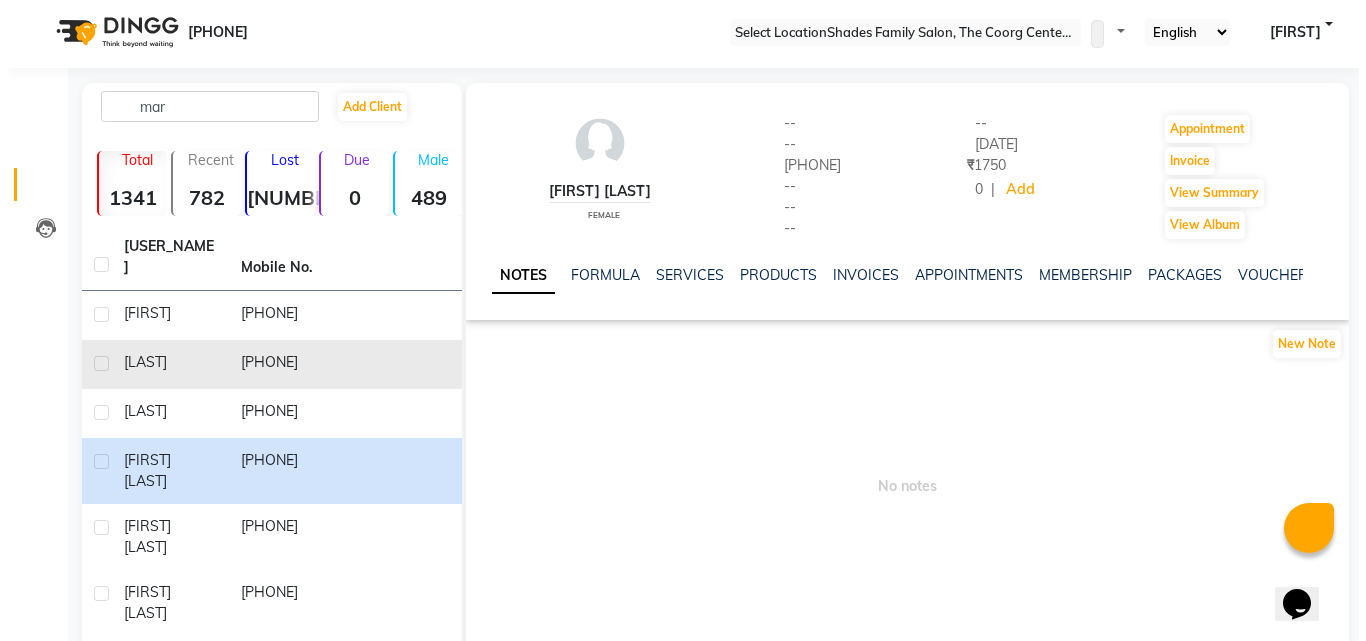 scroll, scrollTop: 0, scrollLeft: 0, axis: both 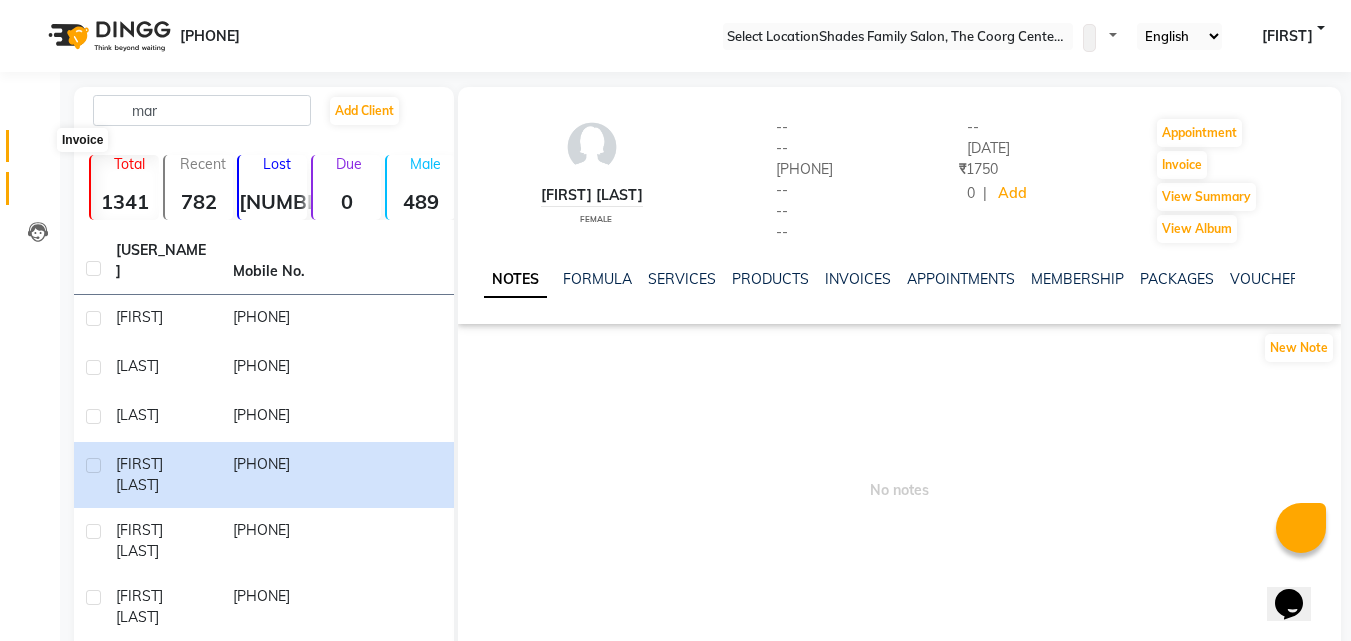 click at bounding box center [38, 151] 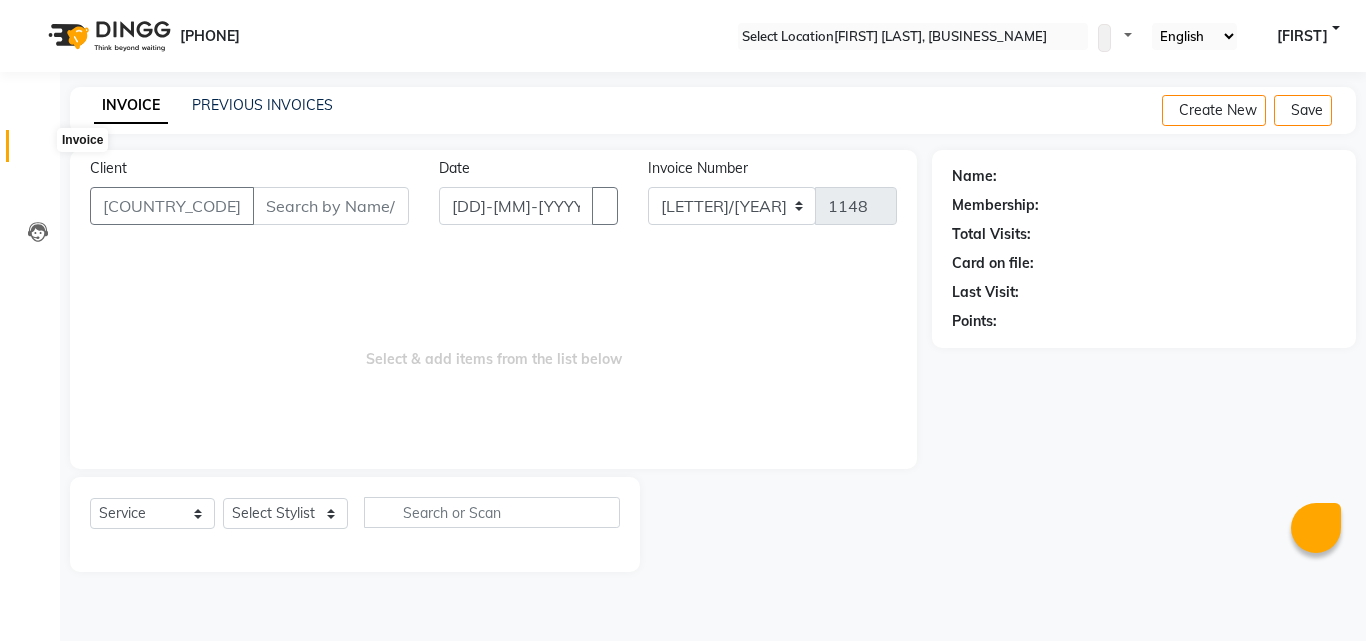 scroll, scrollTop: 0, scrollLeft: 0, axis: both 